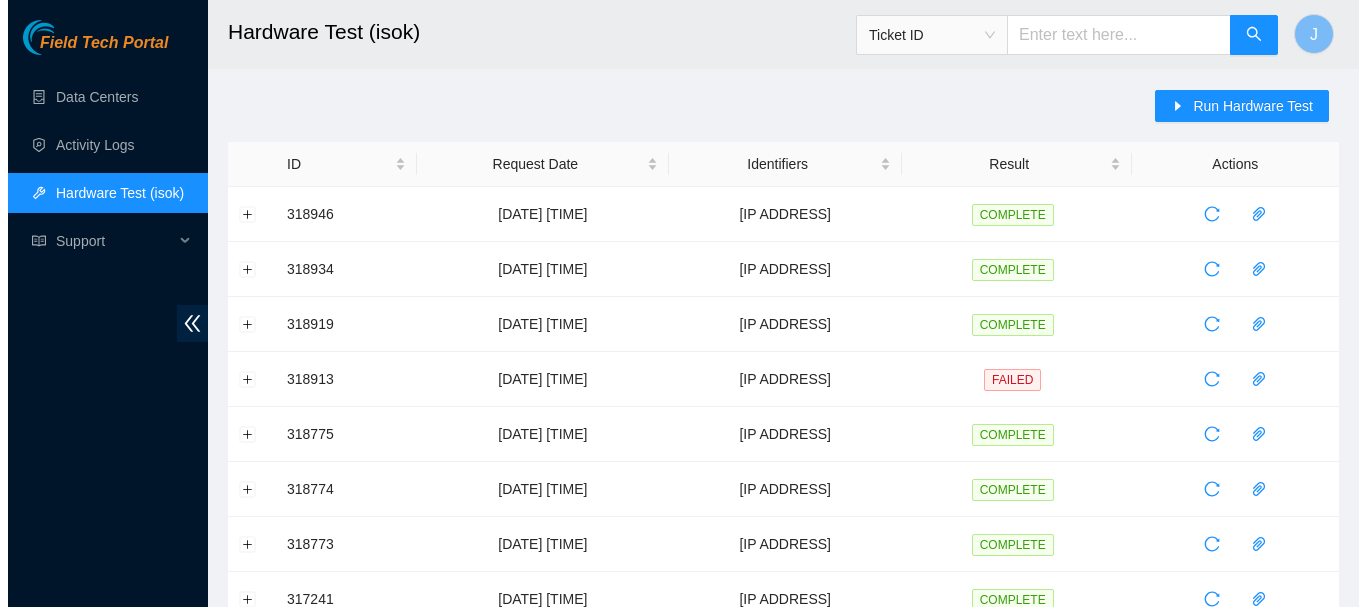 scroll, scrollTop: 0, scrollLeft: 0, axis: both 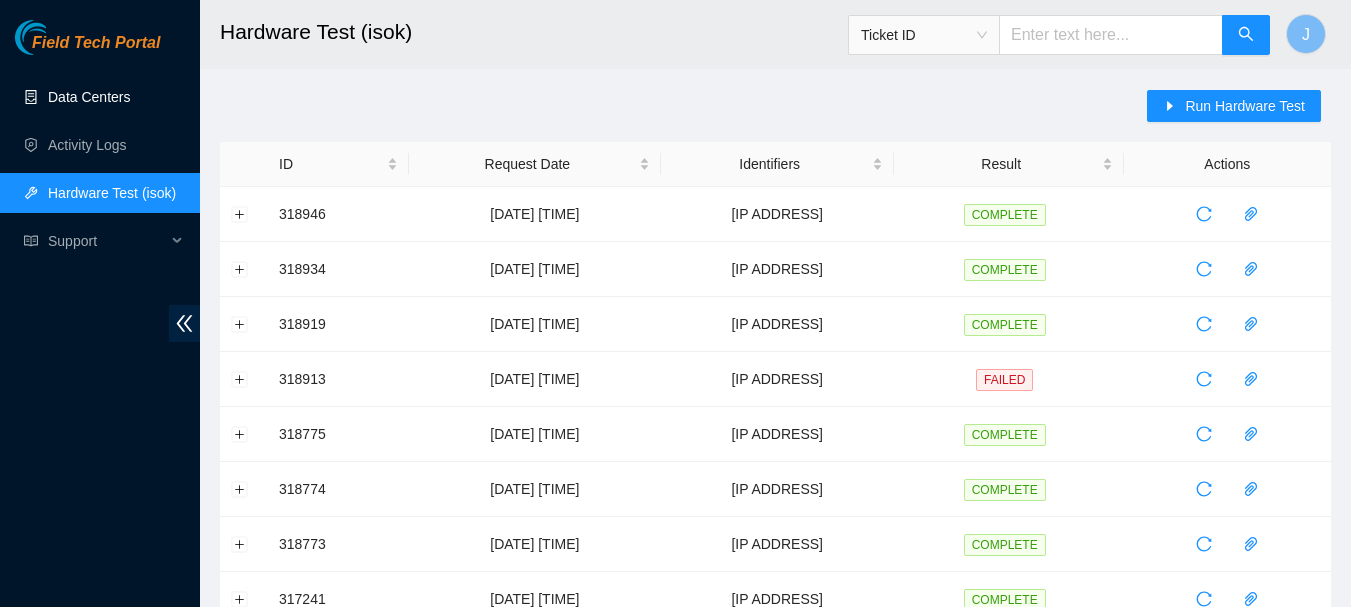 click on "Data Centers" at bounding box center [89, 97] 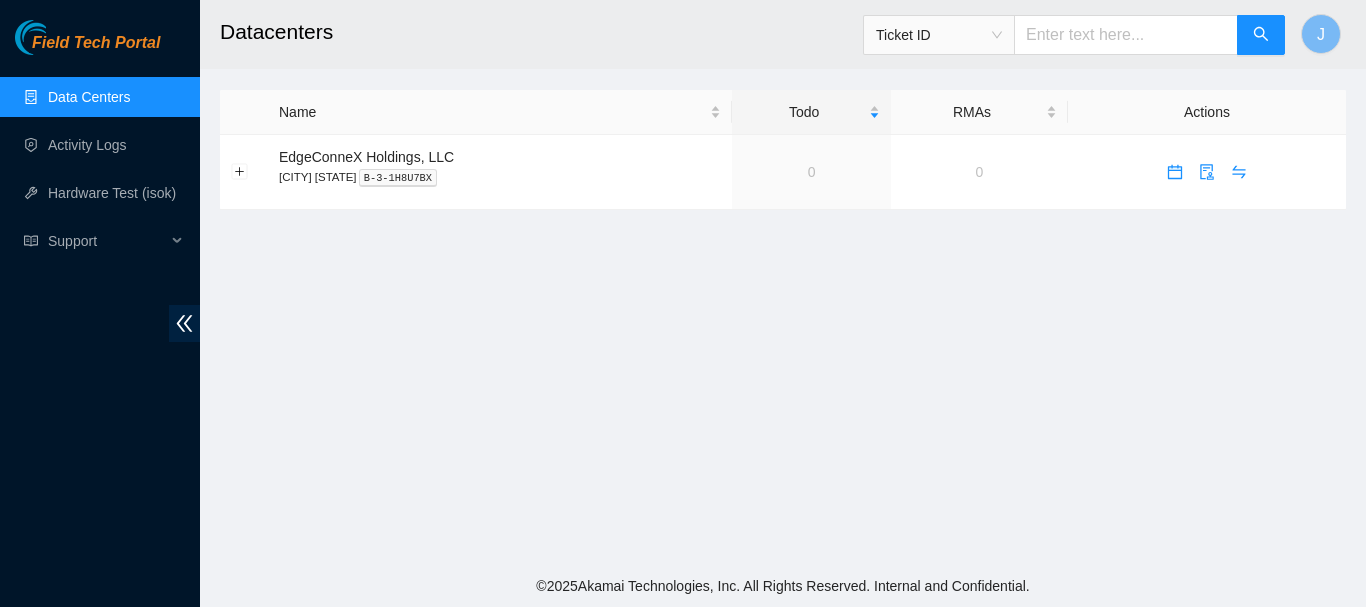 click on "Data Centers" at bounding box center (89, 97) 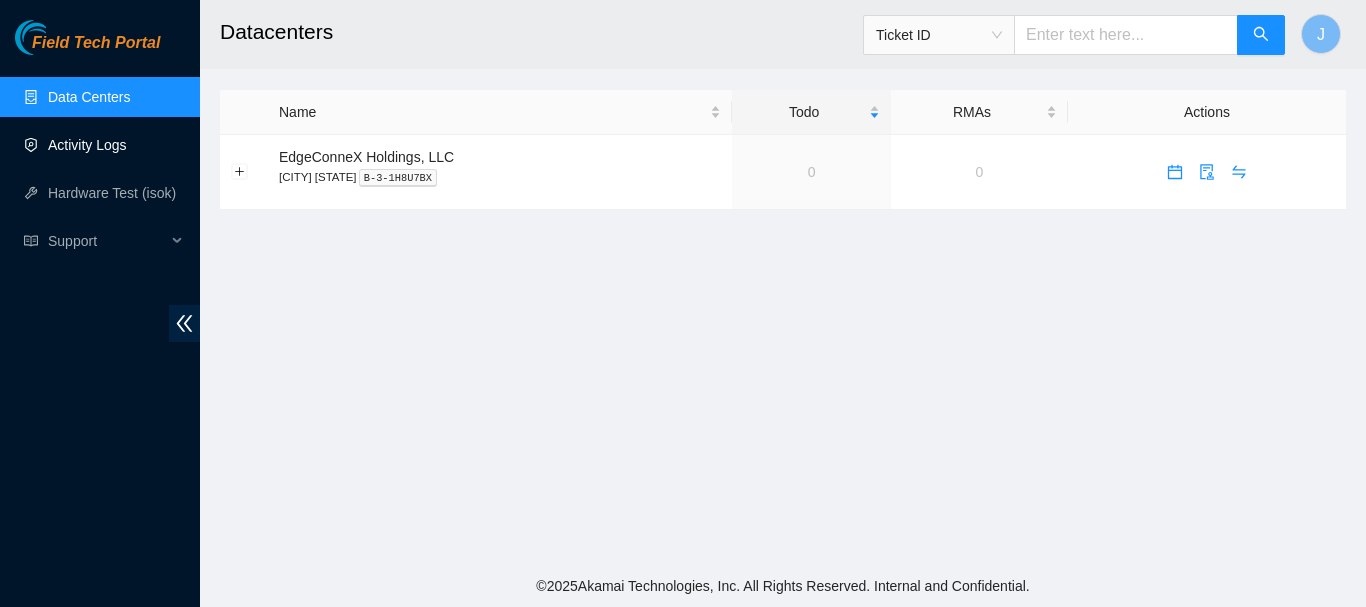 click on "Activity Logs" at bounding box center [87, 145] 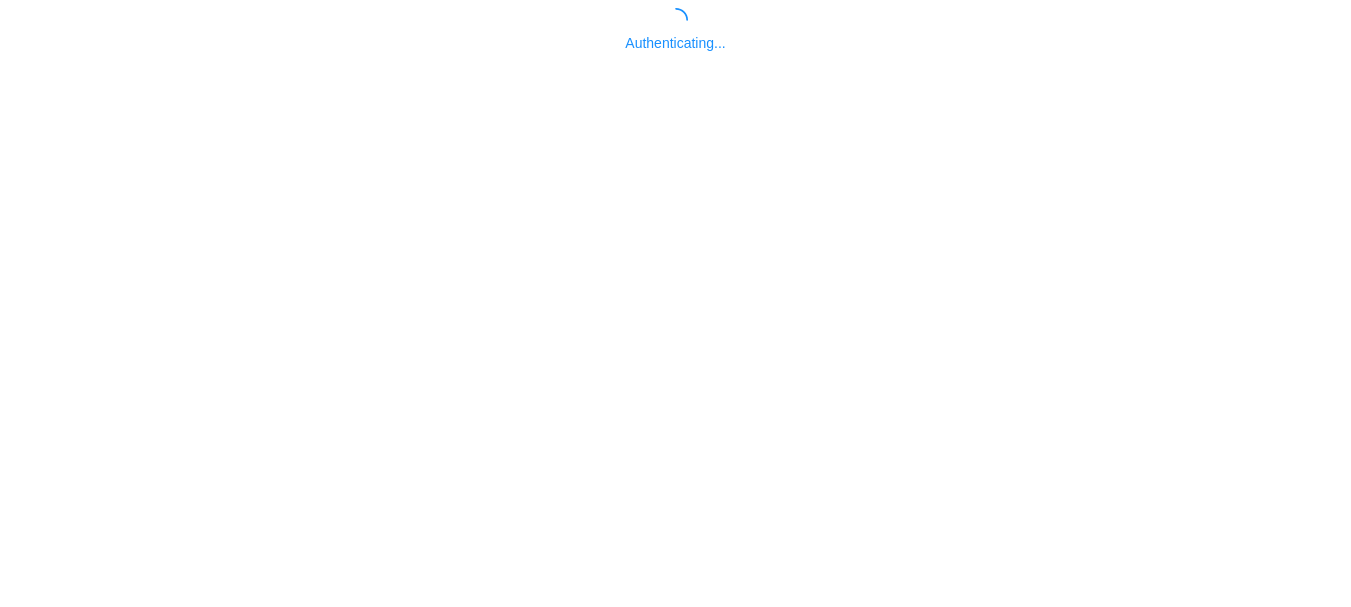 scroll, scrollTop: 0, scrollLeft: 0, axis: both 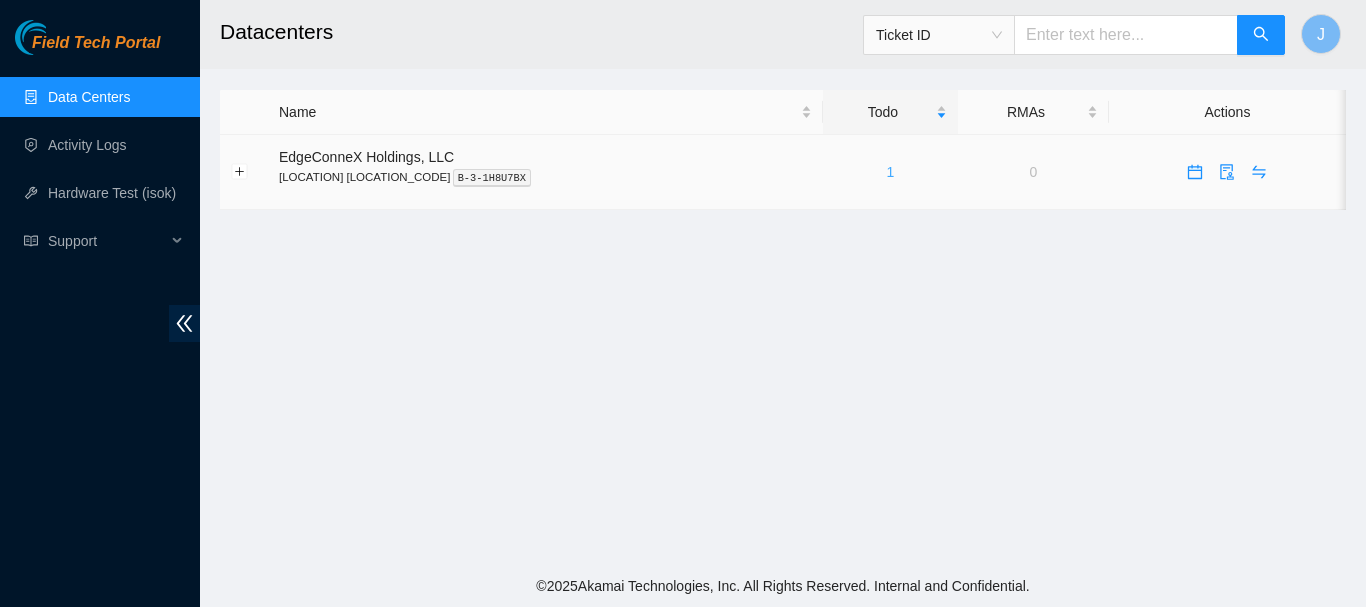 click on "1" at bounding box center (890, 172) 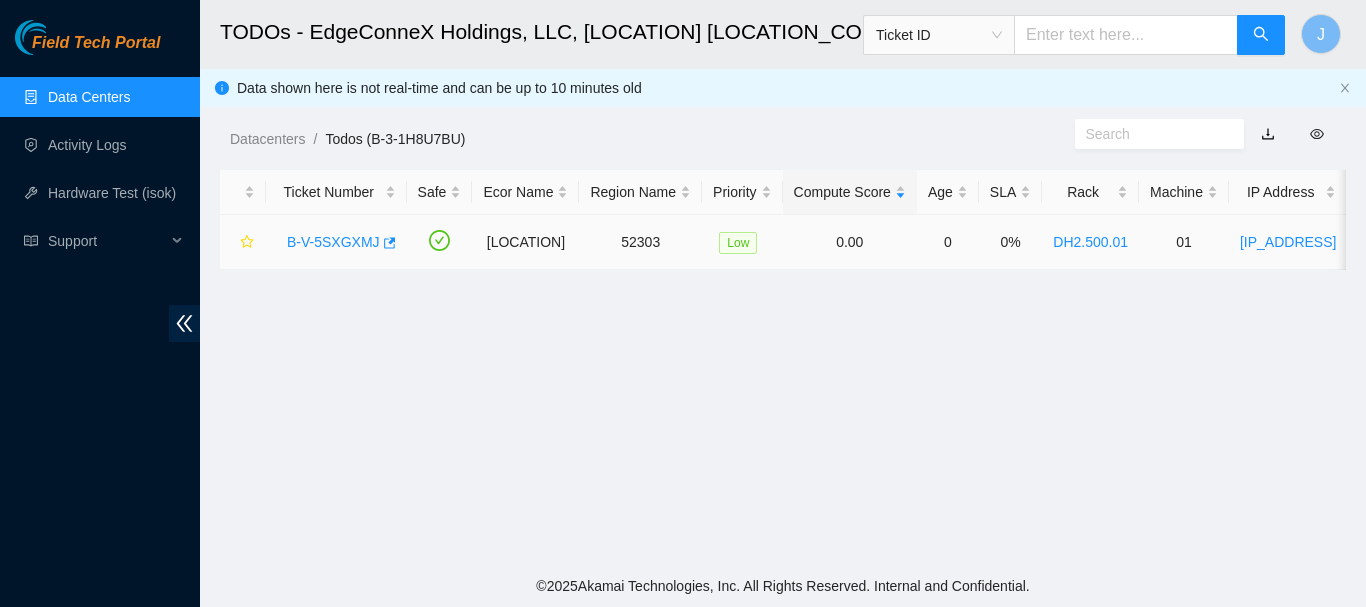 click on "B-V-5SXGXMJ" at bounding box center (333, 242) 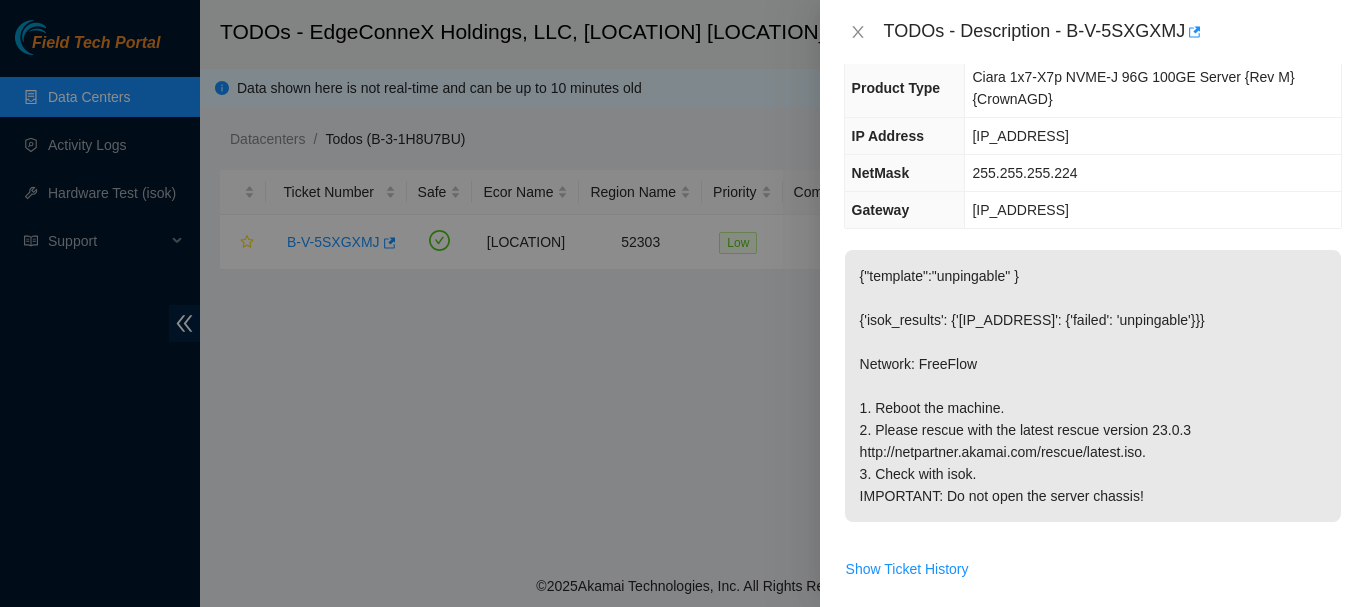 scroll, scrollTop: 240, scrollLeft: 0, axis: vertical 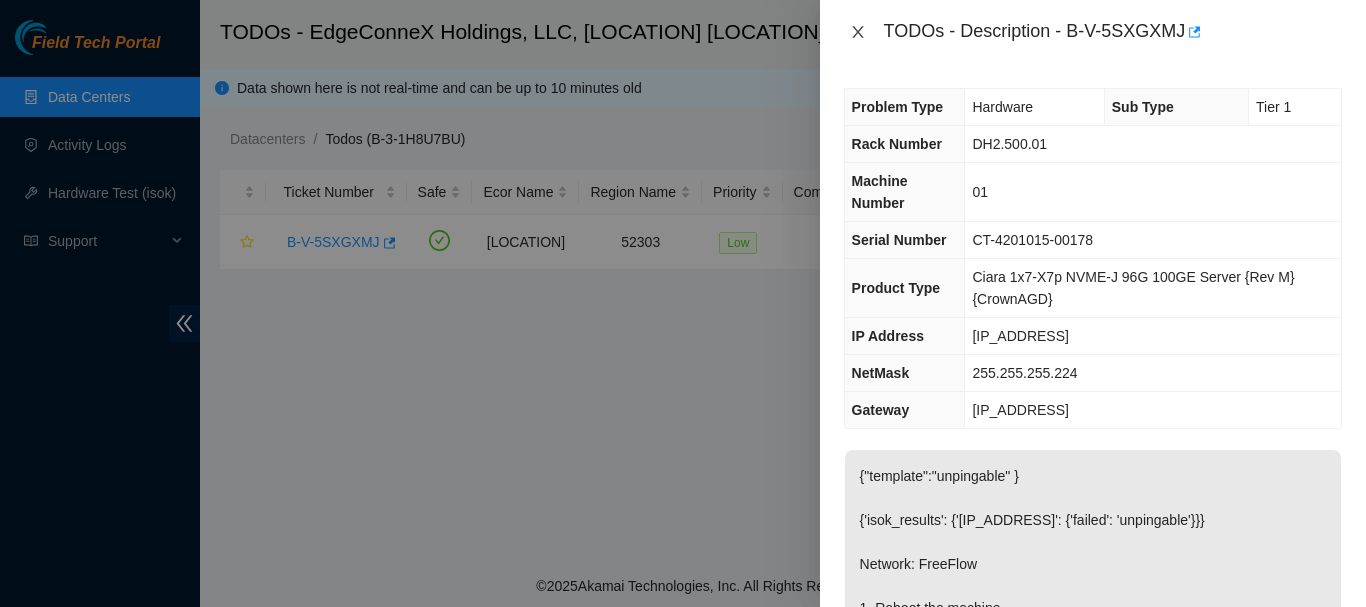 click 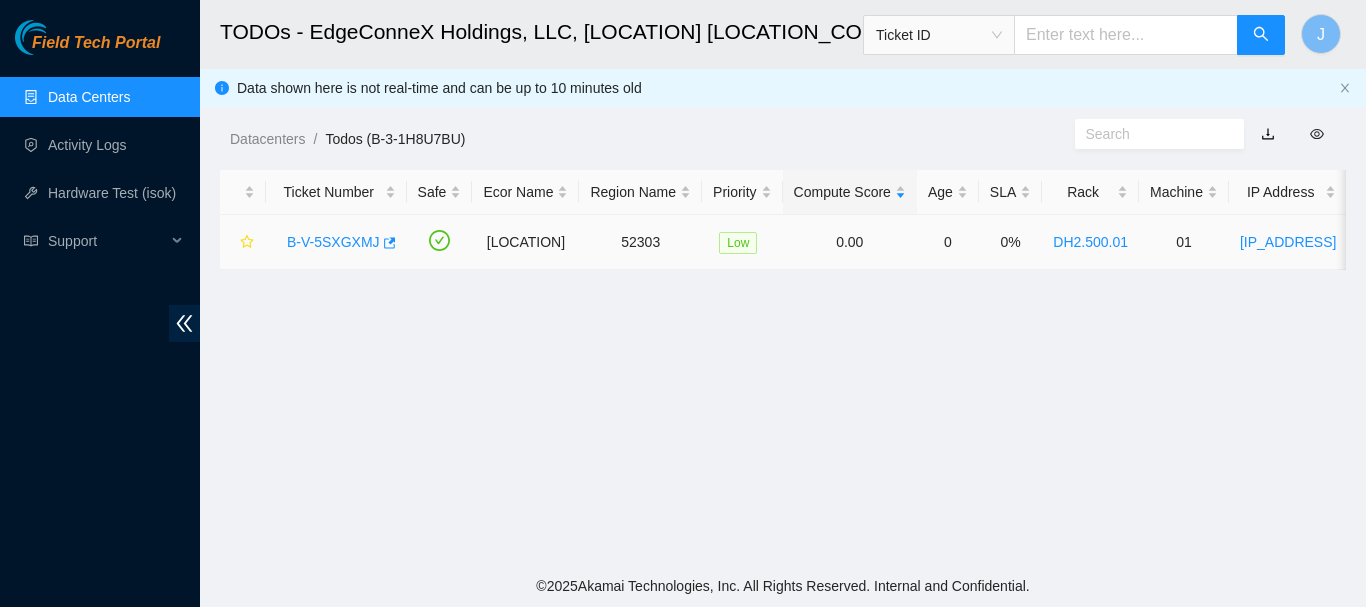 click on "B-V-5SXGXMJ" at bounding box center [333, 242] 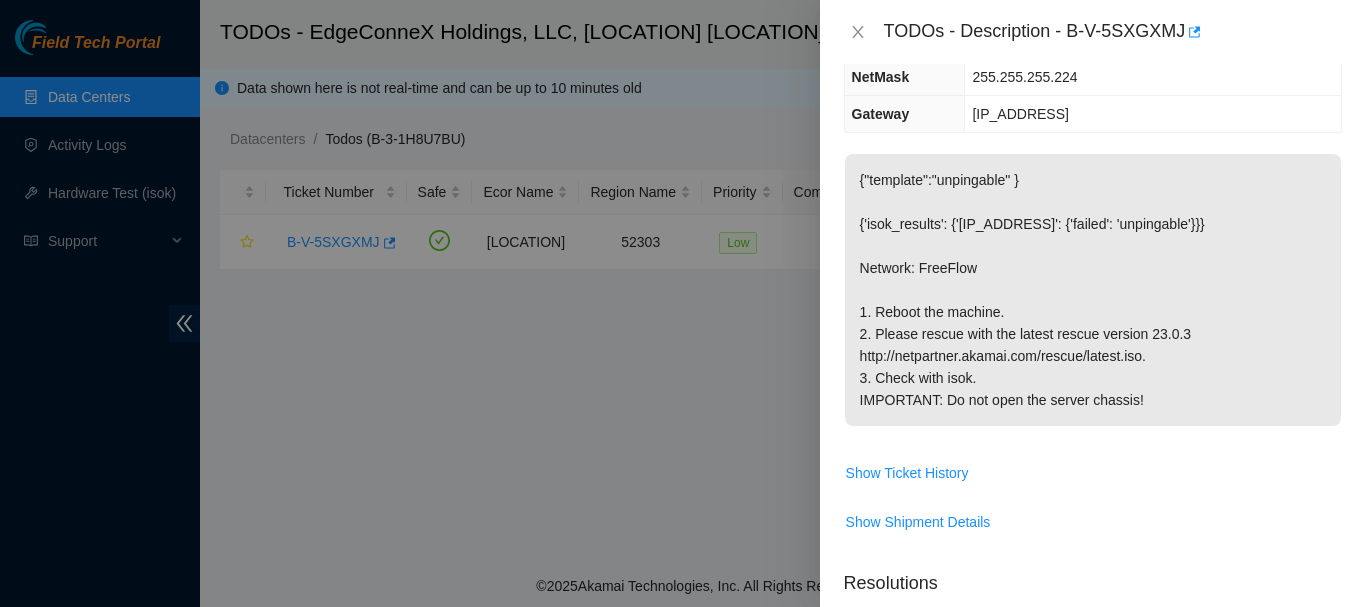 scroll, scrollTop: 302, scrollLeft: 0, axis: vertical 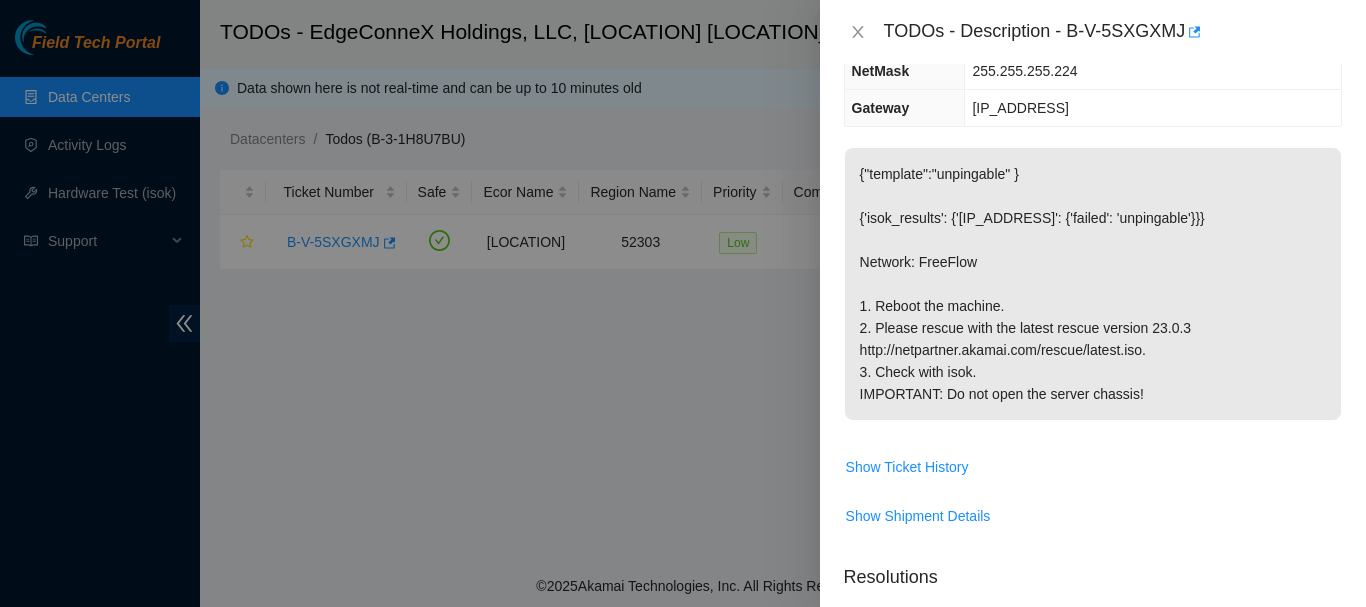 click on "Problem Type Hardware Sub Type Tier 1 Rack Number DH2.500.01 Machine Number 01 Serial Number CT-4201015-00178 Product Type Ciara 1x7-X7p NVME-J 96G 100GE Server {Rev M}{CrownAGD} IP Address 184.26.93.228 NetMask 255.255.255.224 Gateway 184.26.93.225 {"template":"unpingable" }
{'isok_results': {'184.26.93.228': {'failed': 'unpingable'}}}
Network: FreeFlow
1. Reboot the machine.
2. Please rescue with the latest rescue version 23.0.3
http://netpartner.akamai.com/rescue/latest.iso.
3. Check with isok.
IMPORTANT: Do not open the server chassis!
Show Ticket History Show Shipment Details Resolutions Rebooted Rescued Replaced disk Reseated components Replaced RAM Replaced Machine Identified Faulty disk Replaced ETH/Power cable Clean/Replaced optic Other Run Hardware Test Return Tracking Add Notes    Comment Submit Close" at bounding box center (1093, 335) 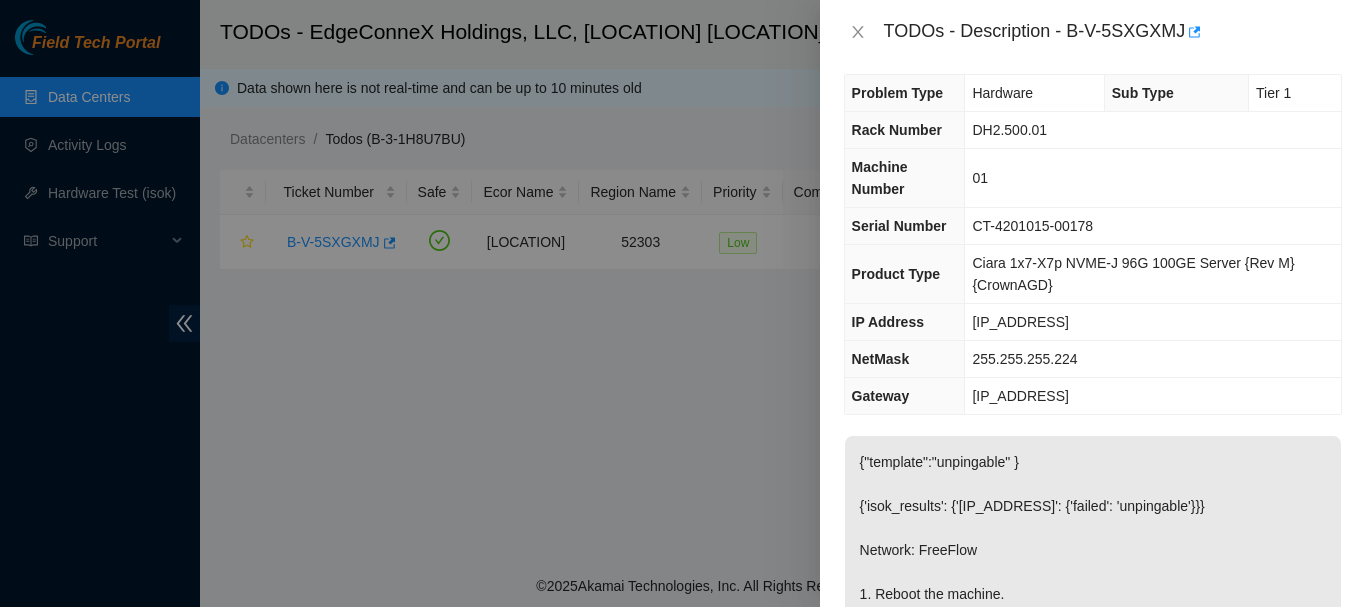 scroll, scrollTop: 9, scrollLeft: 0, axis: vertical 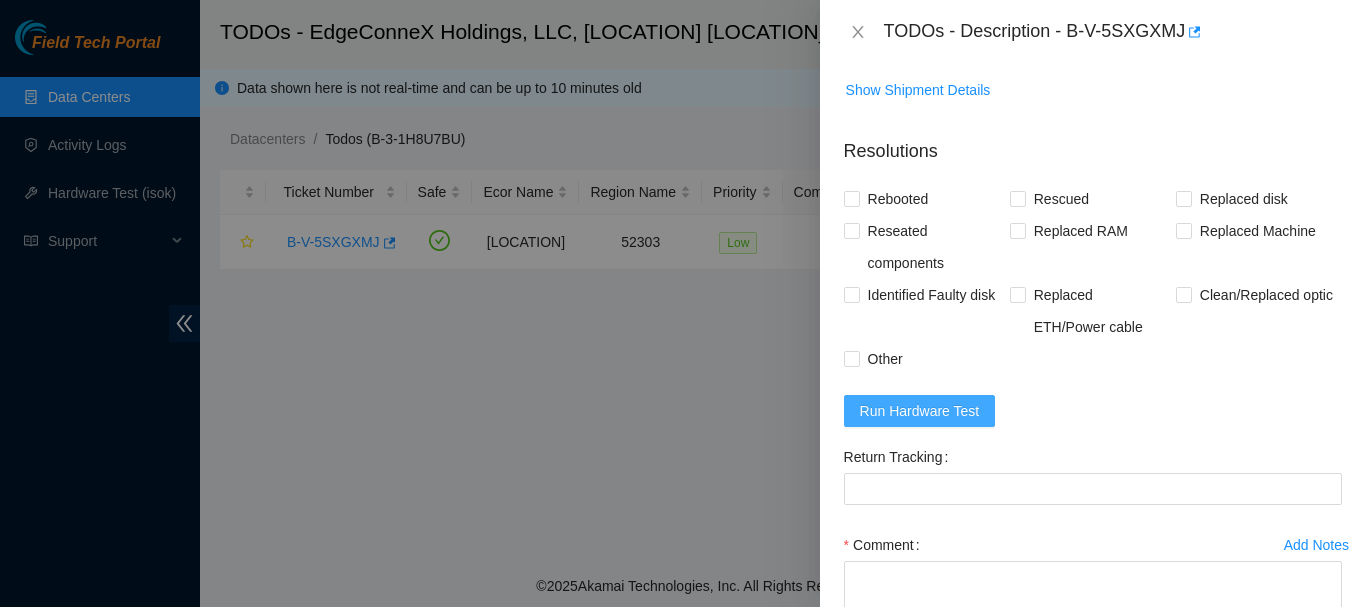 click on "Run Hardware Test" at bounding box center [920, 411] 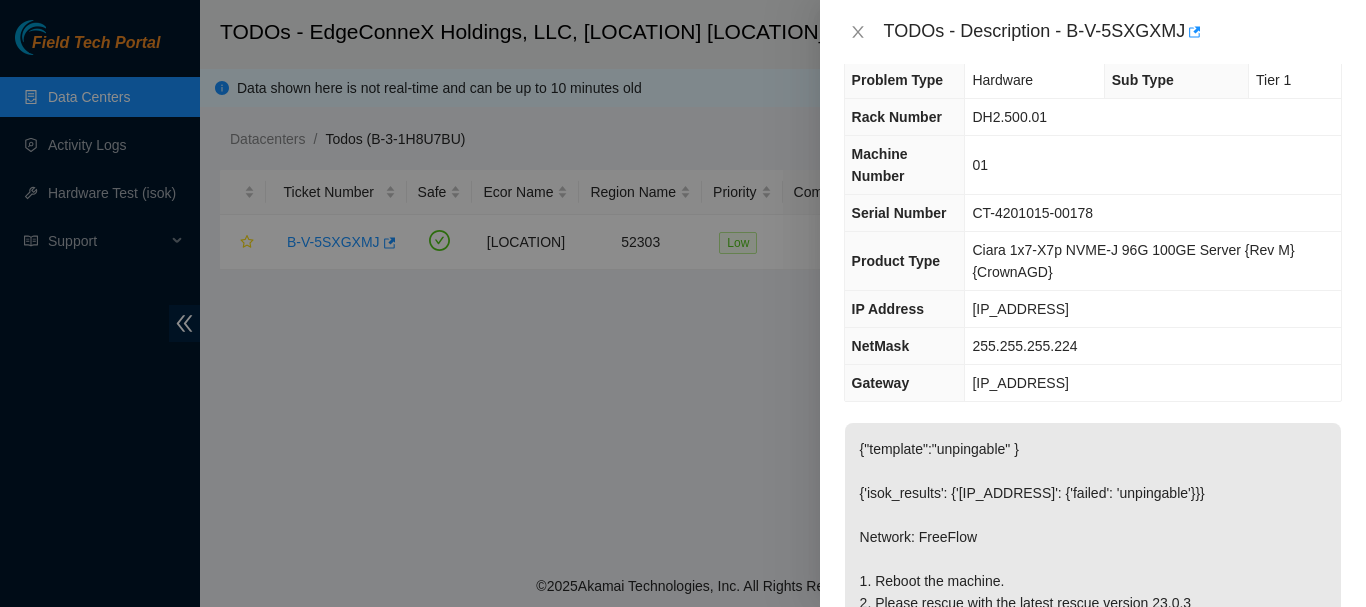 scroll, scrollTop: 0, scrollLeft: 0, axis: both 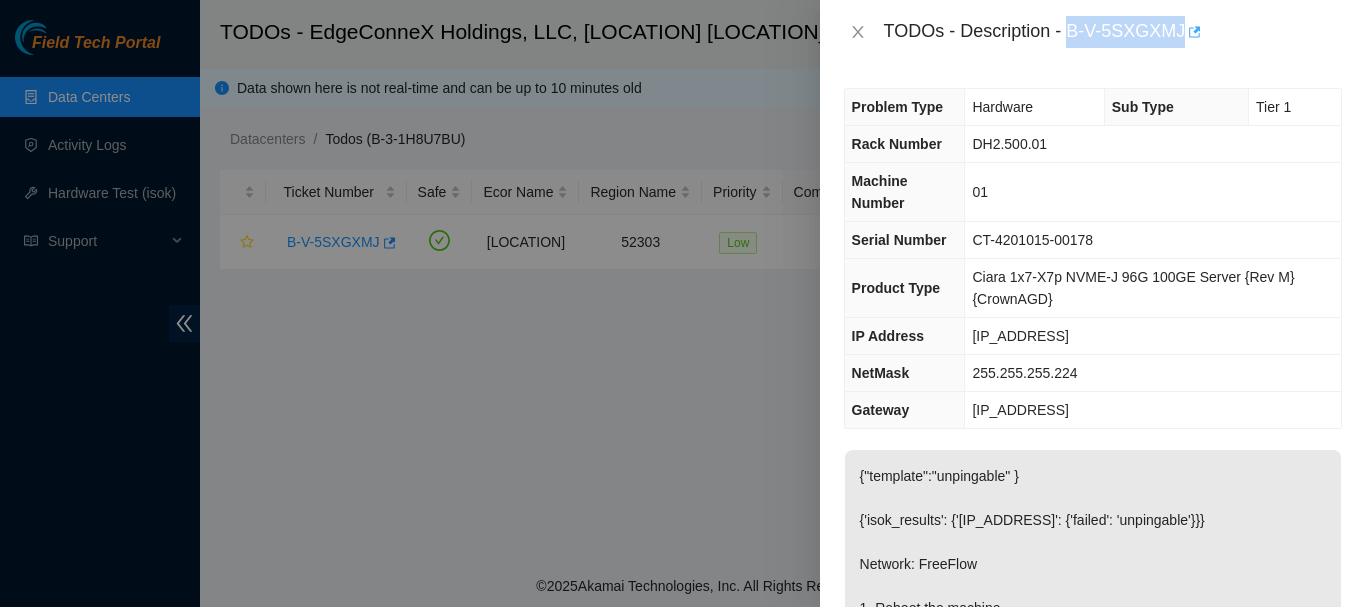 drag, startPoint x: 1073, startPoint y: 32, endPoint x: 1187, endPoint y: 27, distance: 114.1096 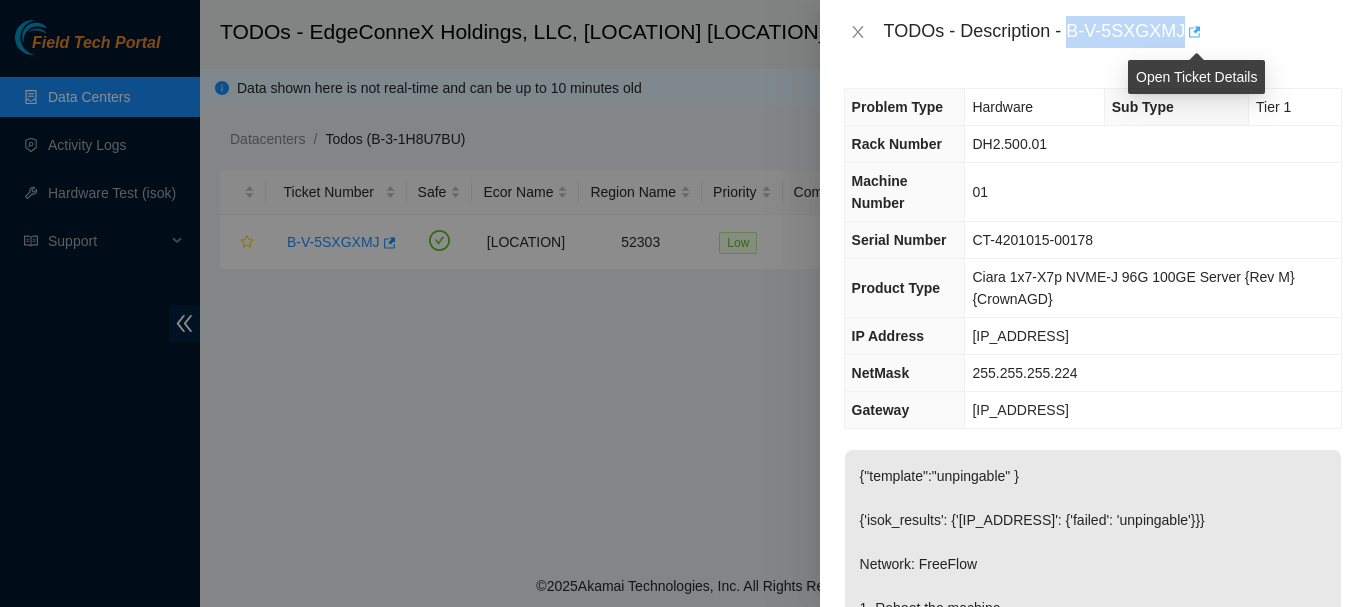 copy on "B-V-5SXGXMJ" 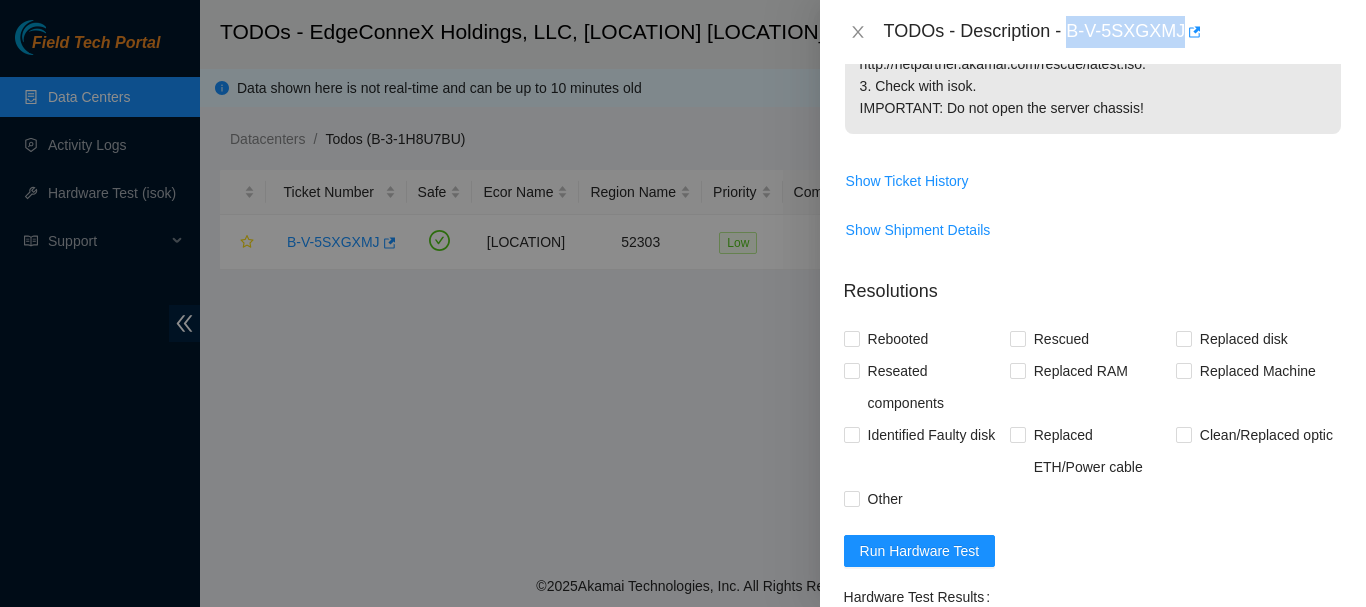 scroll, scrollTop: 591, scrollLeft: 0, axis: vertical 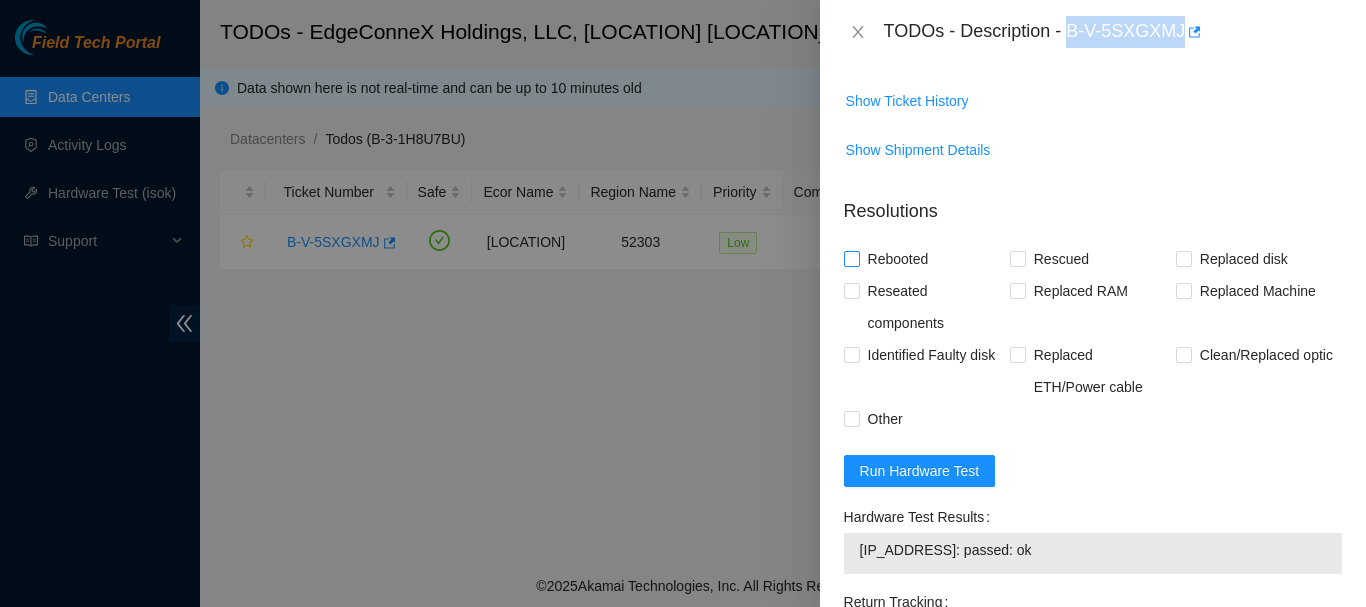 click on "Rebooted" at bounding box center (851, 258) 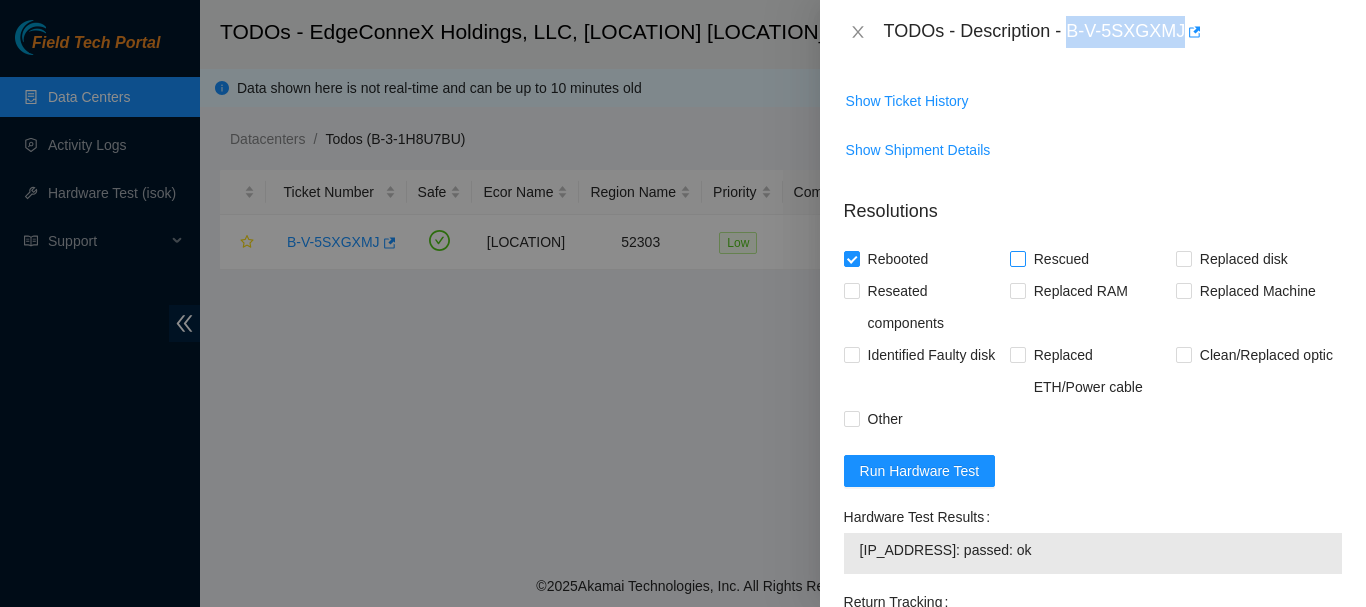 click on "Rescued" at bounding box center [1017, 258] 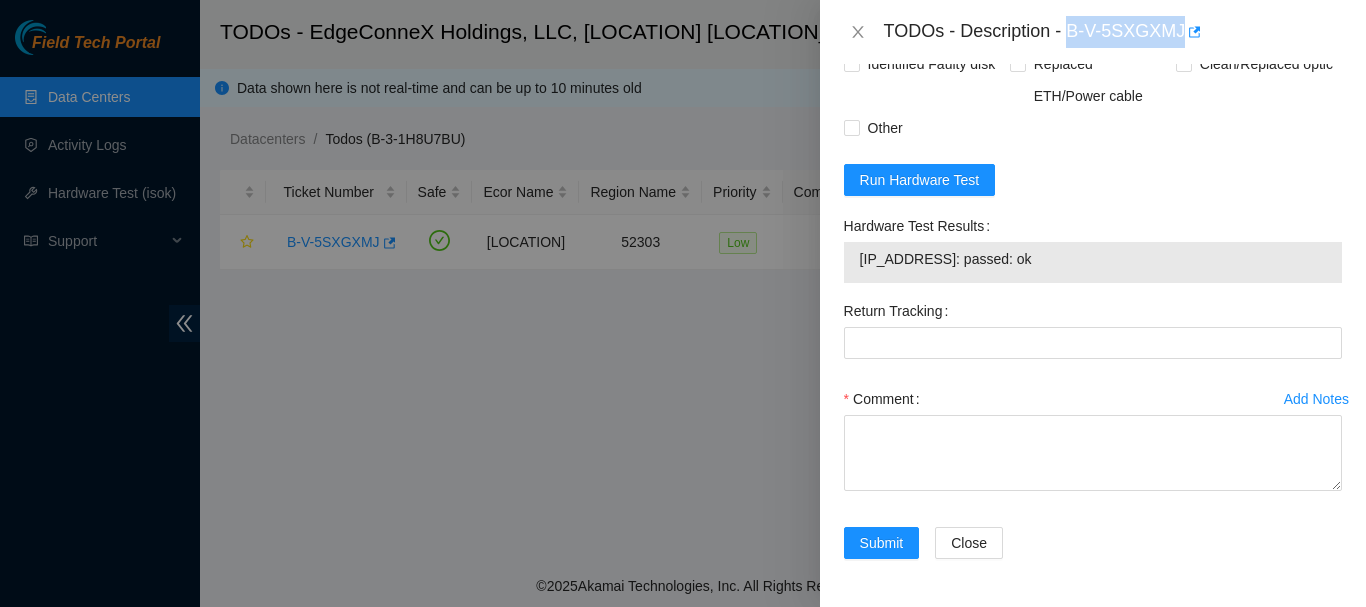 scroll, scrollTop: 1003, scrollLeft: 0, axis: vertical 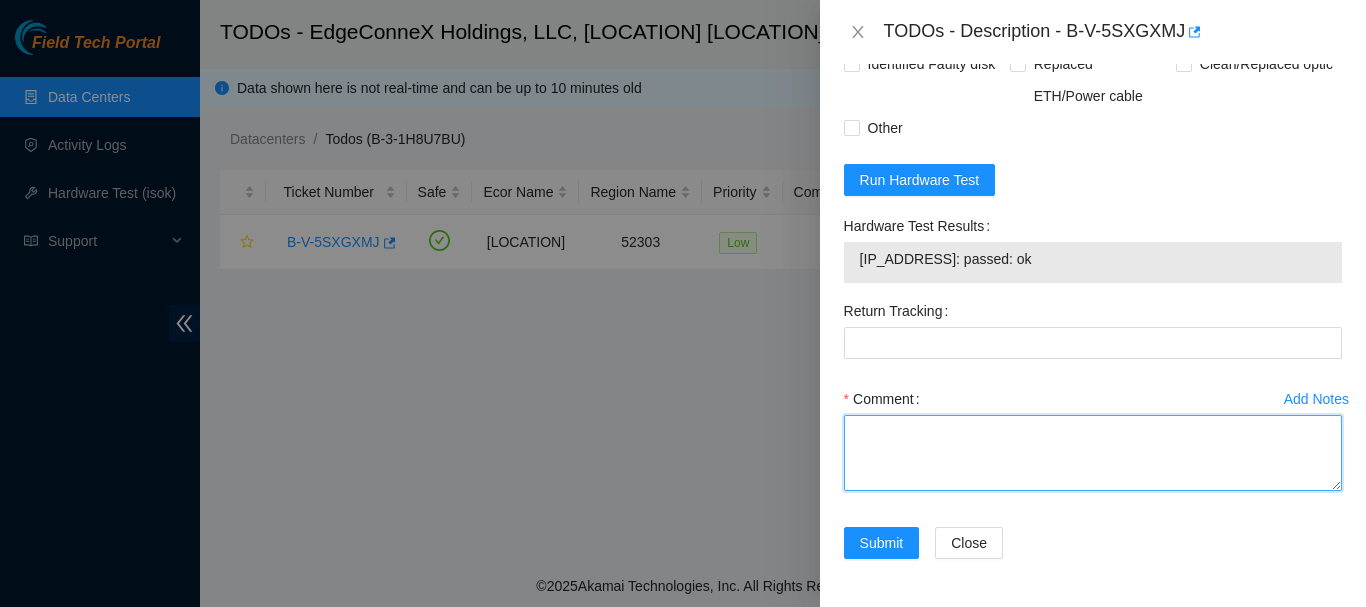 click on "Comment" at bounding box center [1093, 453] 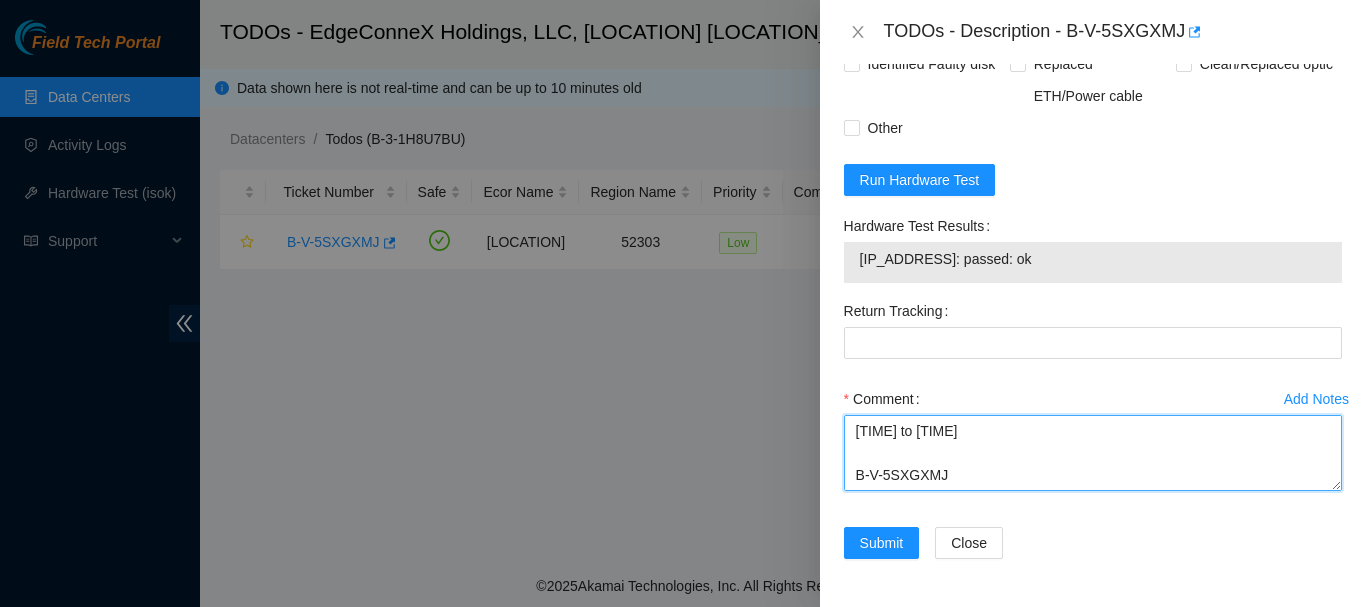 scroll, scrollTop: 215, scrollLeft: 0, axis: vertical 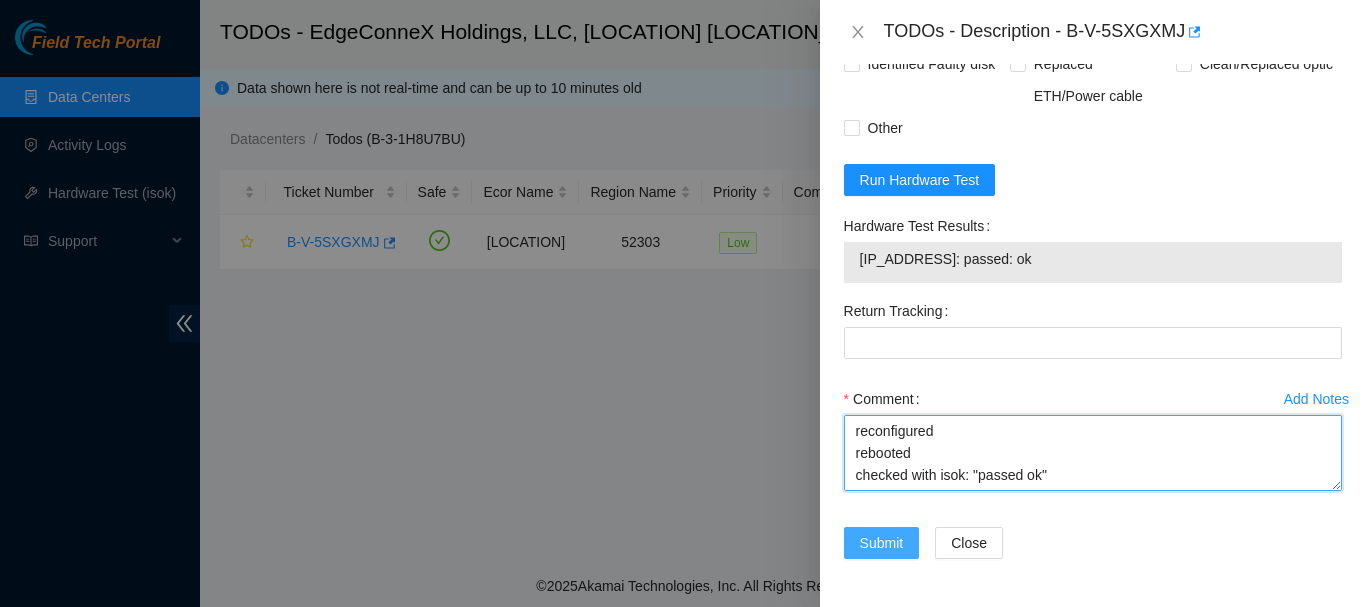 type on "8:45 to 9:30
B-V-5SXGXMJ
Ii connected to the machine and I had no output. I power cycled the machine and then rescued the machine.
Rescued
rebooted
reconfigured
rebooted
checked with isok: "passed ok"" 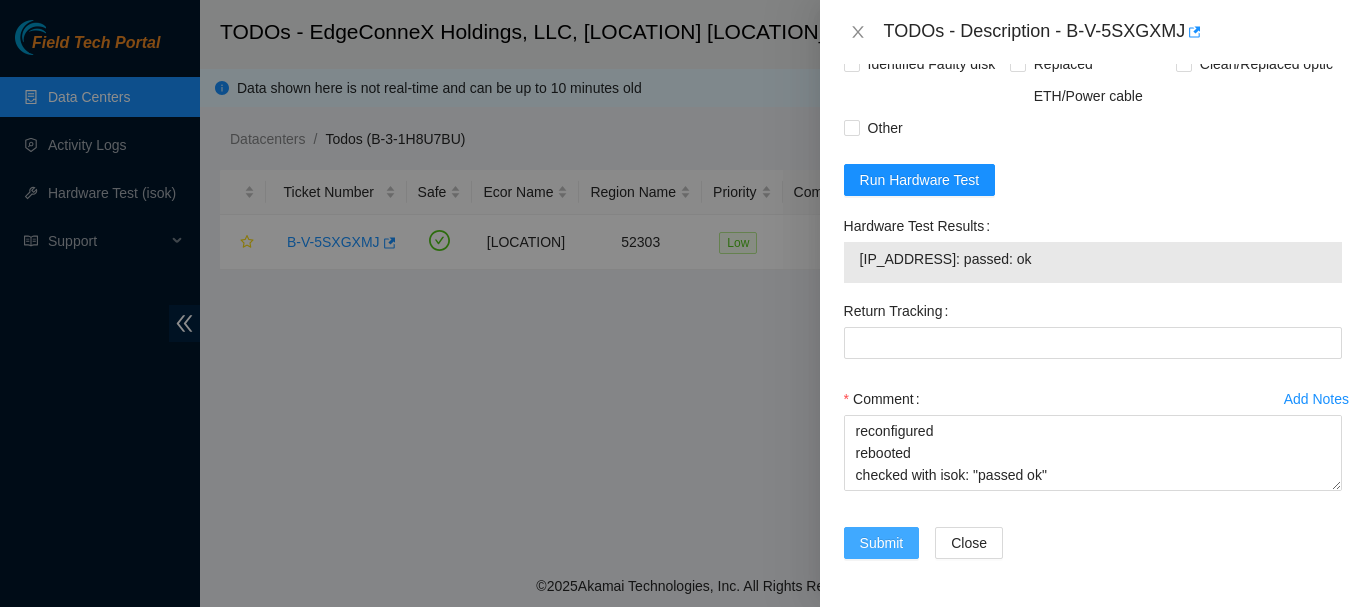 click on "Submit" at bounding box center (882, 543) 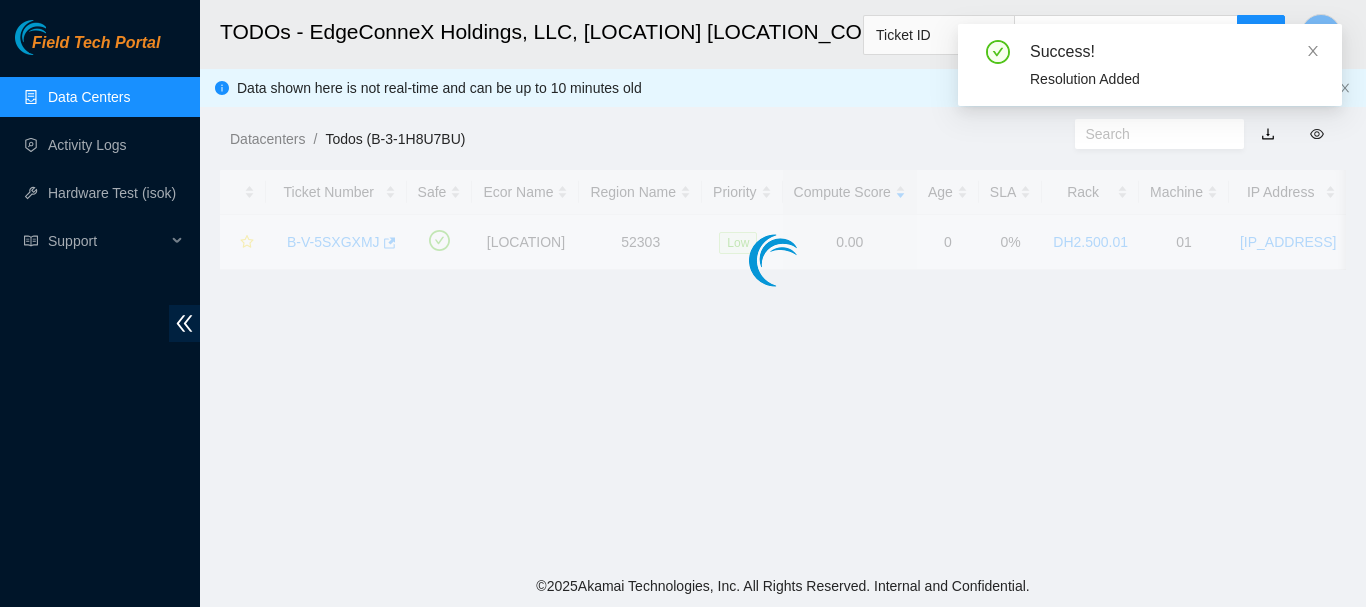 scroll, scrollTop: 661, scrollLeft: 0, axis: vertical 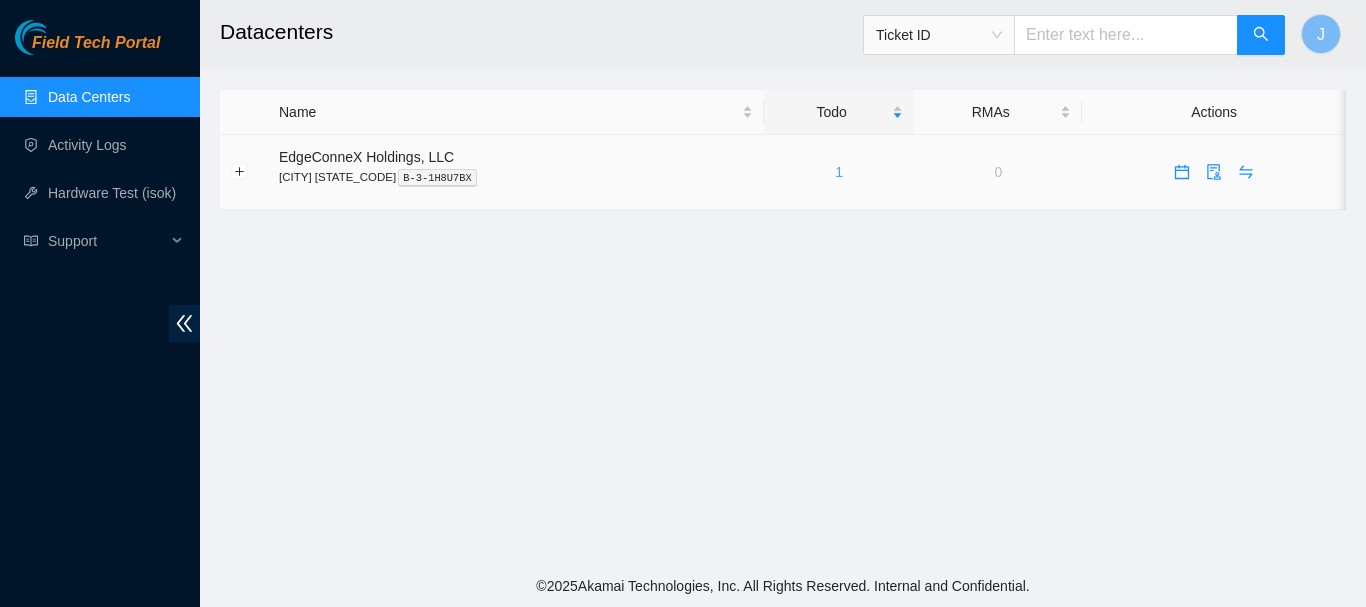 click on "1" at bounding box center [839, 172] 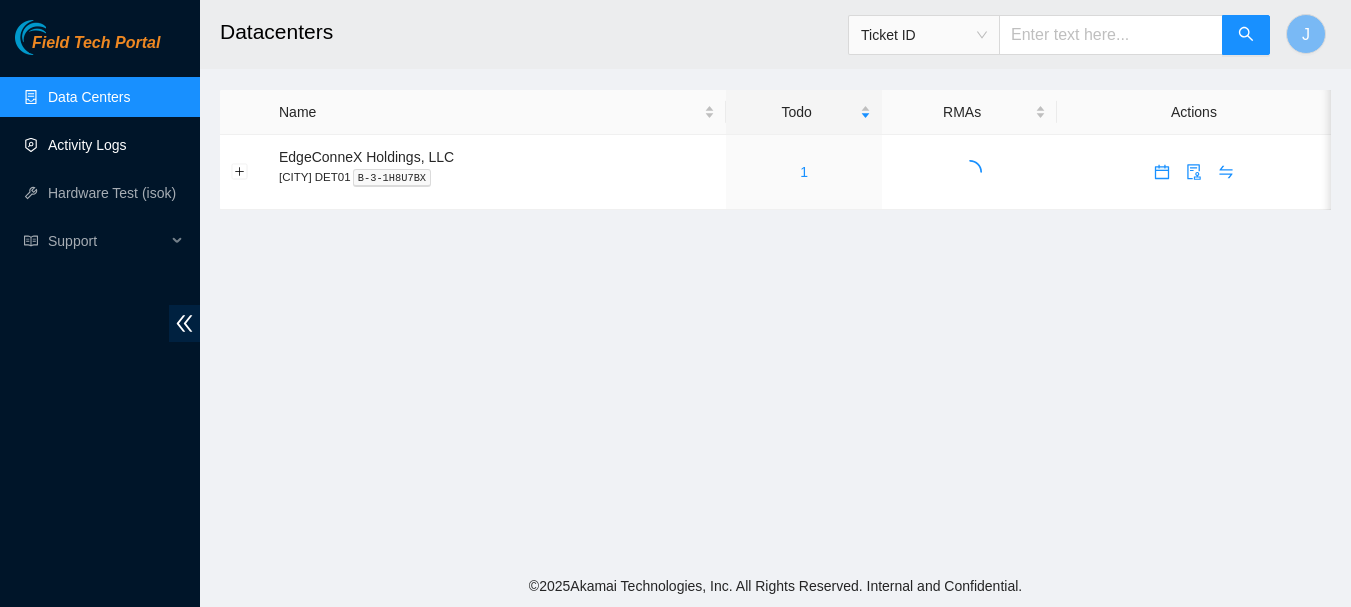 scroll, scrollTop: 0, scrollLeft: 0, axis: both 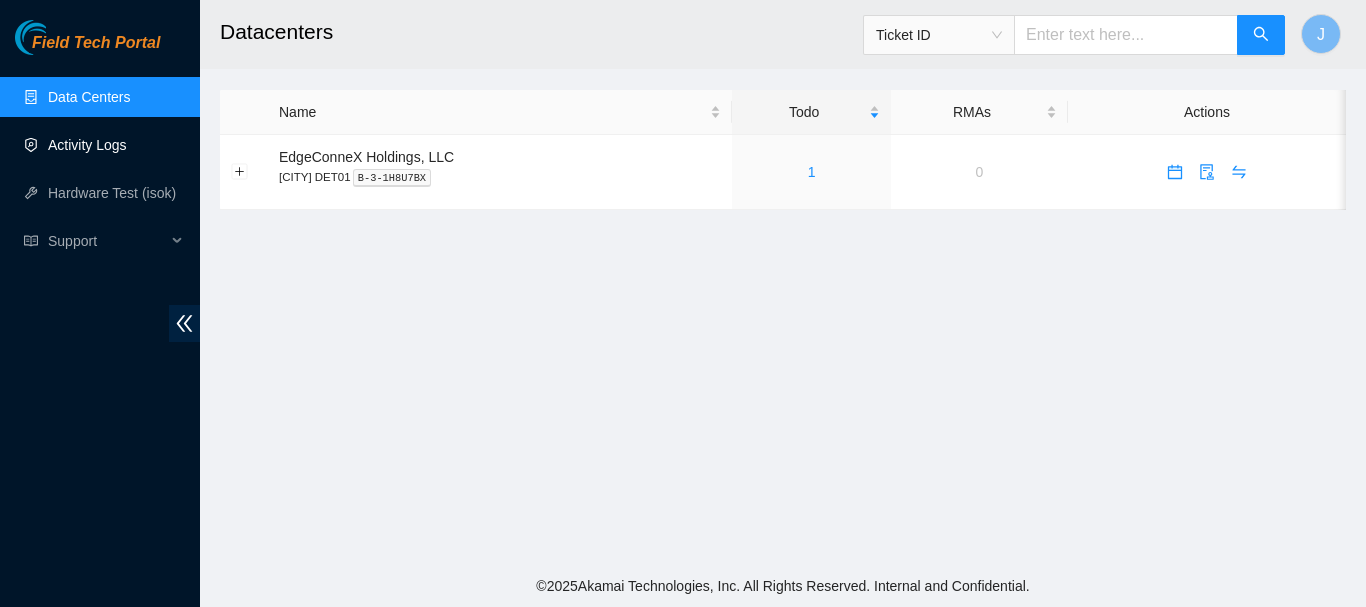 click on "Activity Logs" at bounding box center [87, 145] 